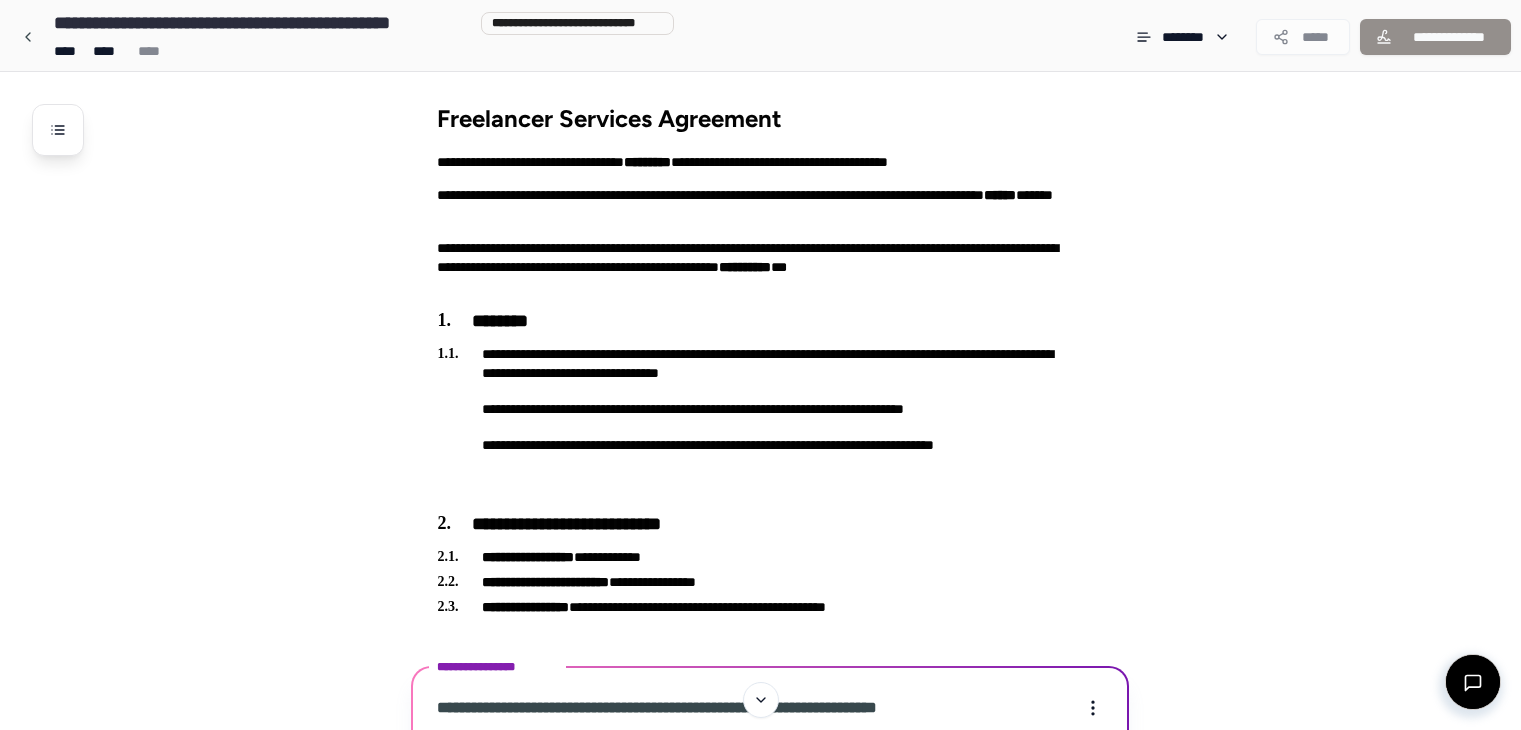 scroll, scrollTop: 680, scrollLeft: 0, axis: vertical 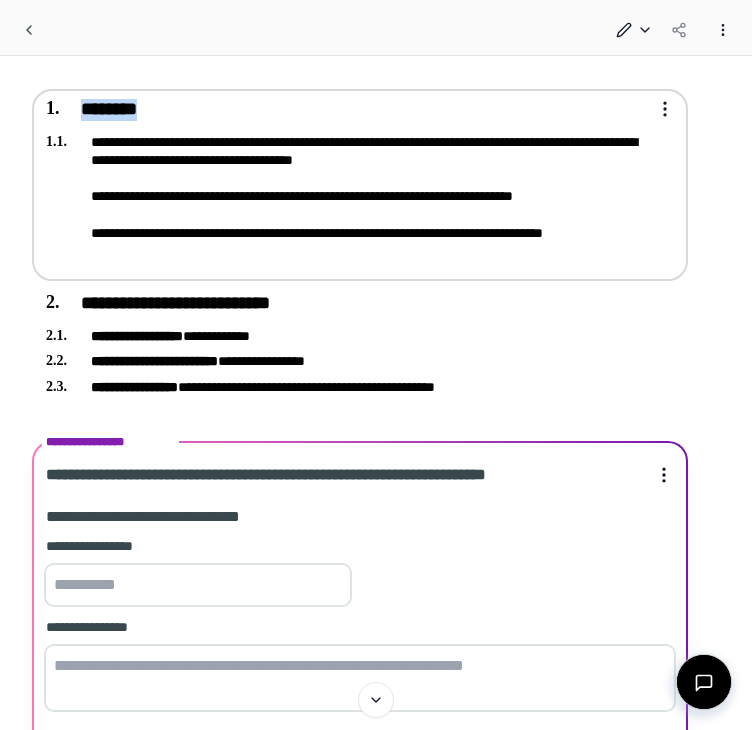 drag, startPoint x: 63, startPoint y: 102, endPoint x: 172, endPoint y: 101, distance: 109.004585 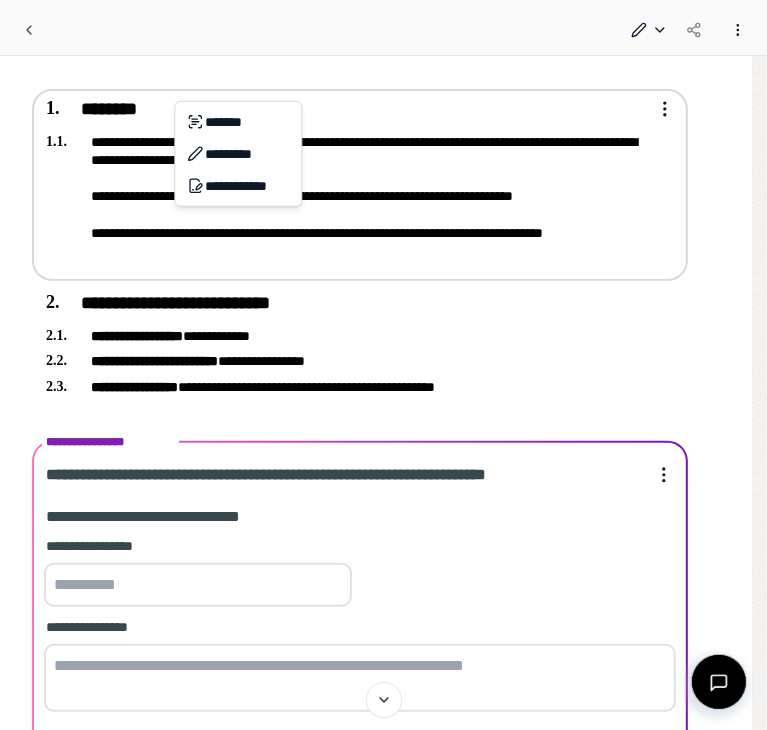 click on "**********" at bounding box center (238, 154) 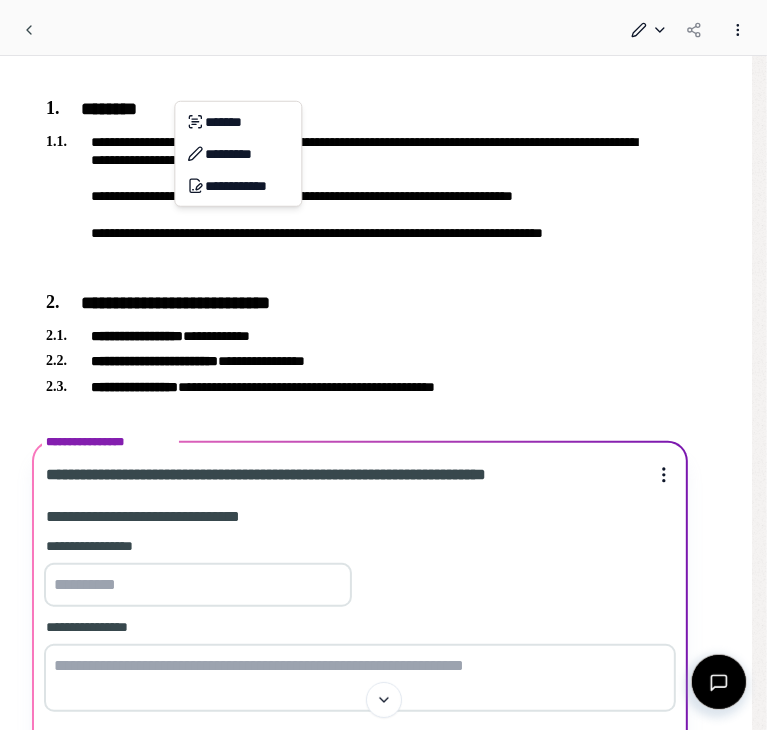 click on "[NAME] [LAST]
[ADDRESS] [CITY], [STATE] [ZIP]
[EMAIL]
[PHONE] Freelancer Services Agreement
[COMPANY]
[ADDRESS]
[PHONE]
[EMAIL]
[WEBSITE]
[ADDRESS] [CITY], [STATE] [ZIP]
[EMAIL]
[PHONE]" at bounding box center [383, 584] 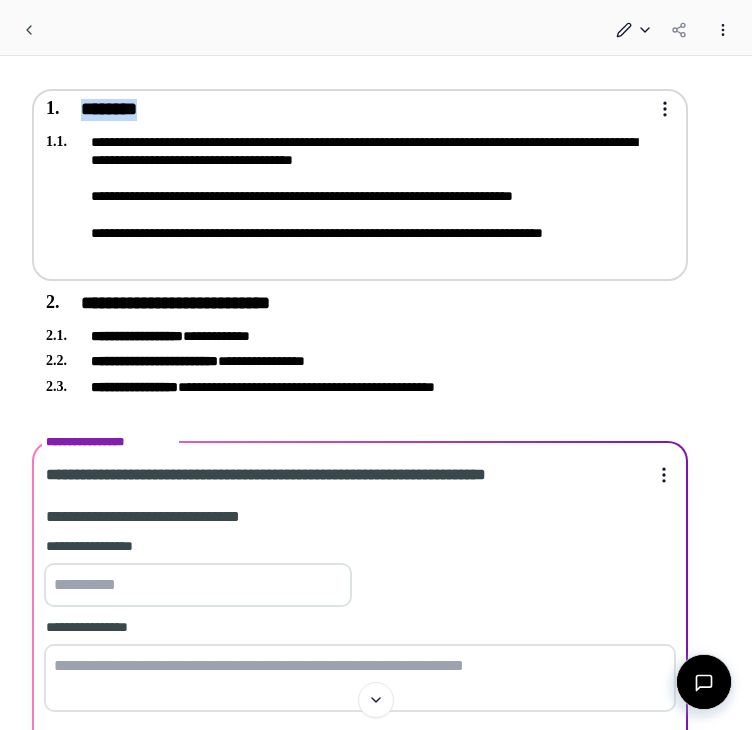 drag, startPoint x: 84, startPoint y: 97, endPoint x: 160, endPoint y: 114, distance: 77.87811 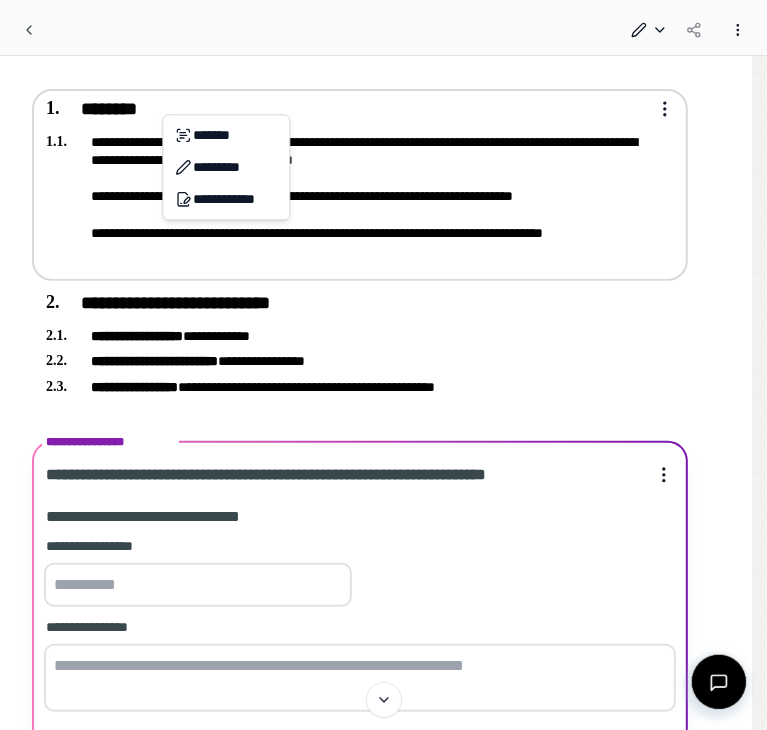 click on "[NAME] [LAST]
[ADDRESS] [CITY], [STATE] [ZIP]
[EMAIL]
[PHONE] Freelancer Services Agreement
[COMPANY]
[ADDRESS]
[PHONE]
[EMAIL]
[WEBSITE]
[ADDRESS] [CITY], [STATE] [ZIP]
[EMAIL]
[PHONE]" at bounding box center [376, 584] 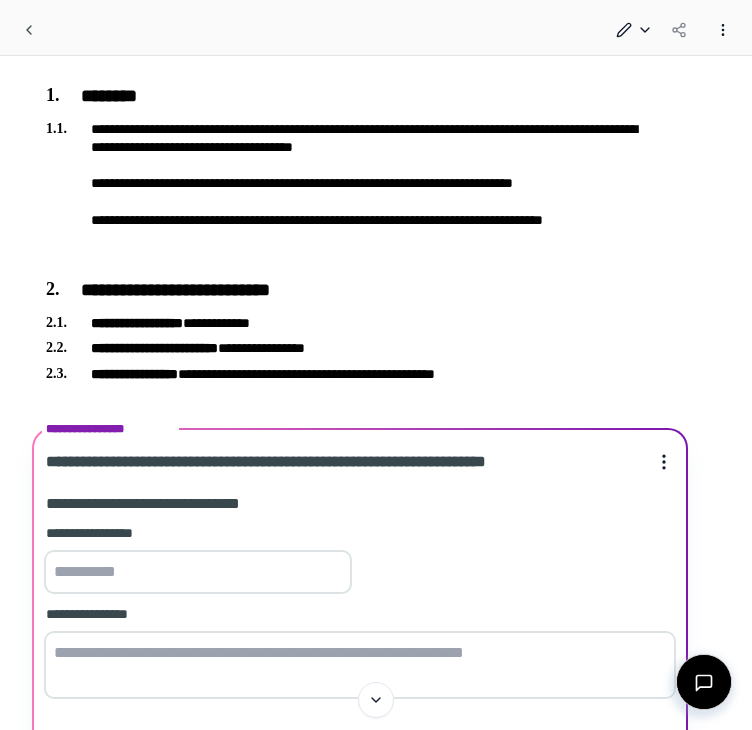 scroll, scrollTop: 300, scrollLeft: 0, axis: vertical 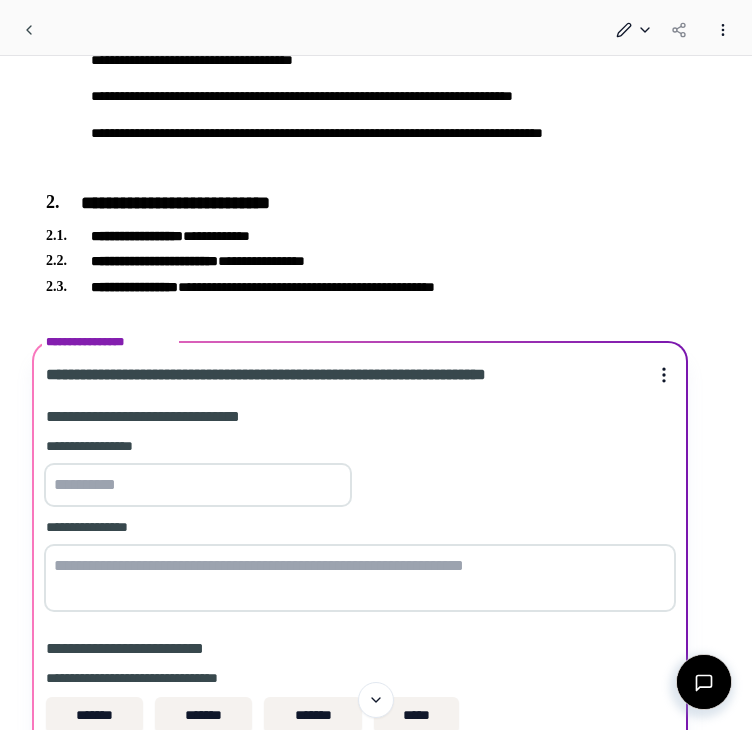 click on "**********" at bounding box center [198, 474] 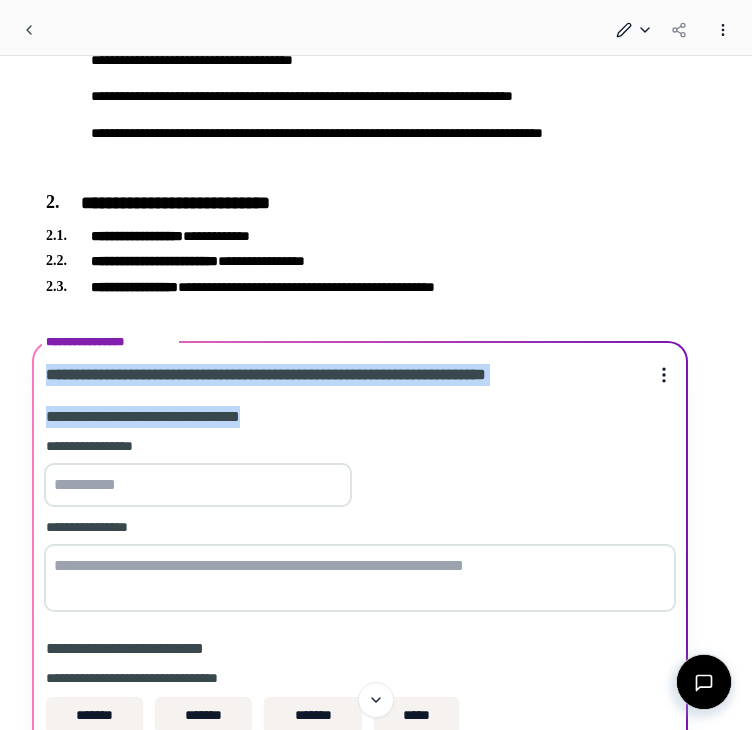drag, startPoint x: 292, startPoint y: 414, endPoint x: -1, endPoint y: 357, distance: 298.4929 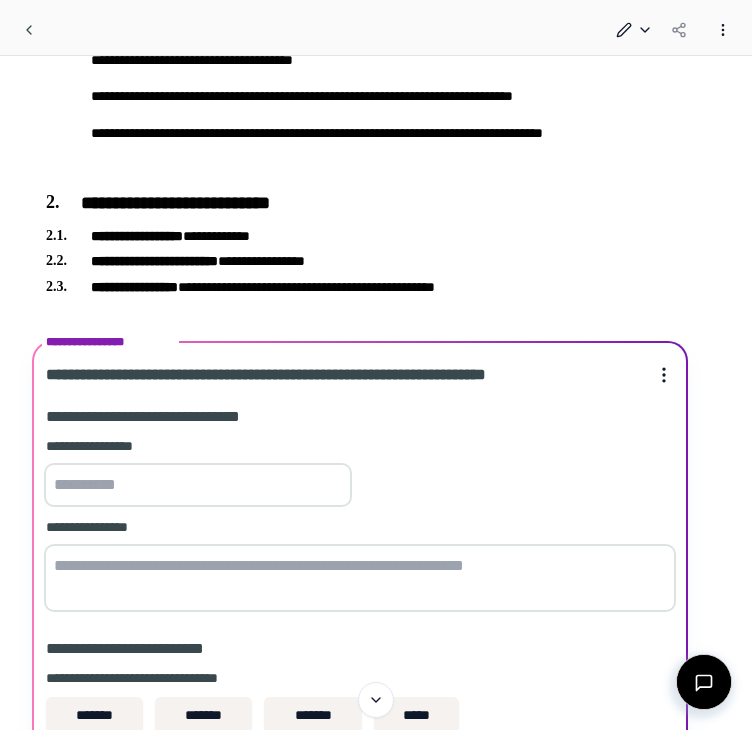 click on "Freelancer Services Agreement
[COMPANY]
[ADDRESS]
[PHONE]
[EMAIL]
[WEBSITE]
[ADDRESS] [CITY], [STATE] [ZIP]
[EMAIL]
[PHONE]
[ADDRESS] [CITY], [STATE] [ZIP]
[EMAIL]
[PHONE]" at bounding box center (376, 514) 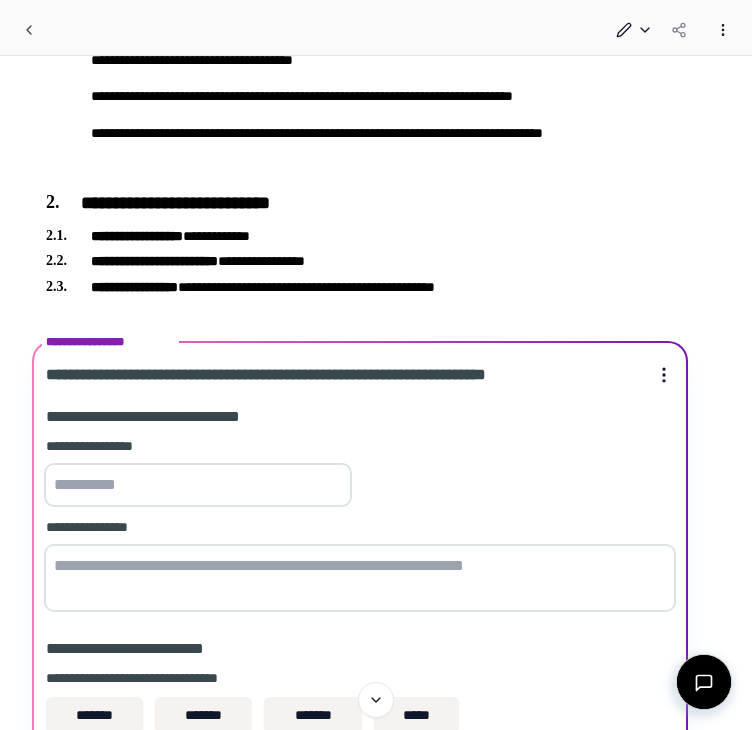 click at bounding box center [198, 485] 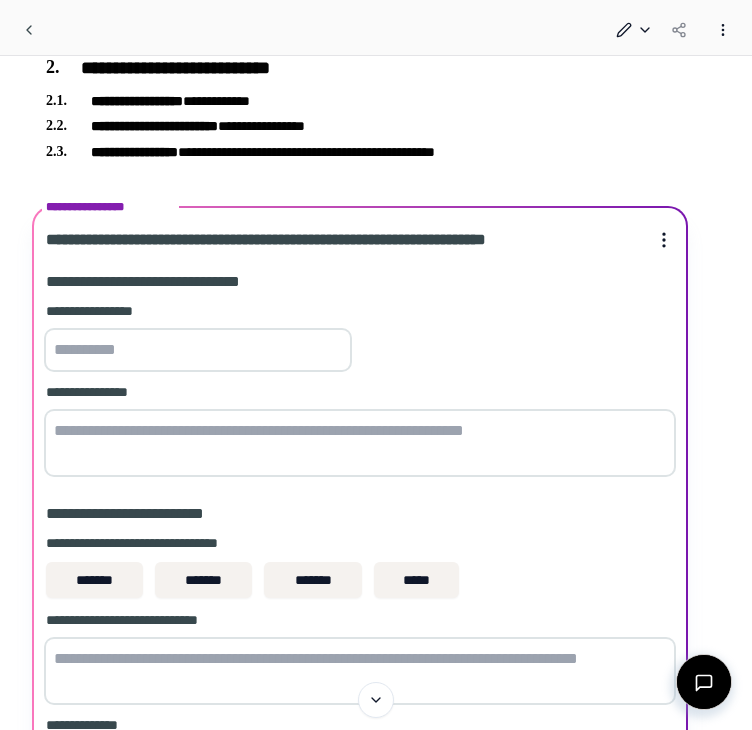 scroll, scrollTop: 400, scrollLeft: 0, axis: vertical 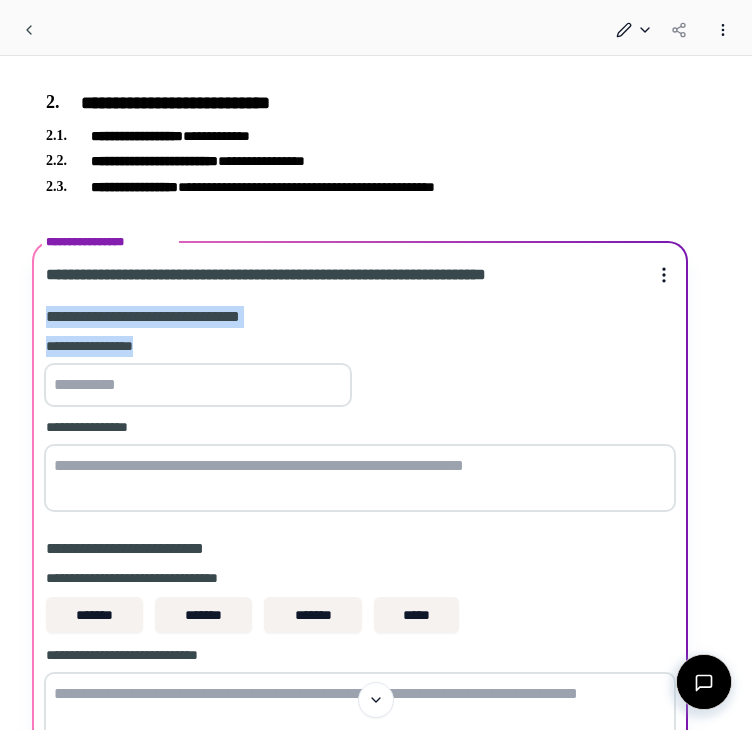 drag, startPoint x: 157, startPoint y: 336, endPoint x: 35, endPoint y: 285, distance: 132.23087 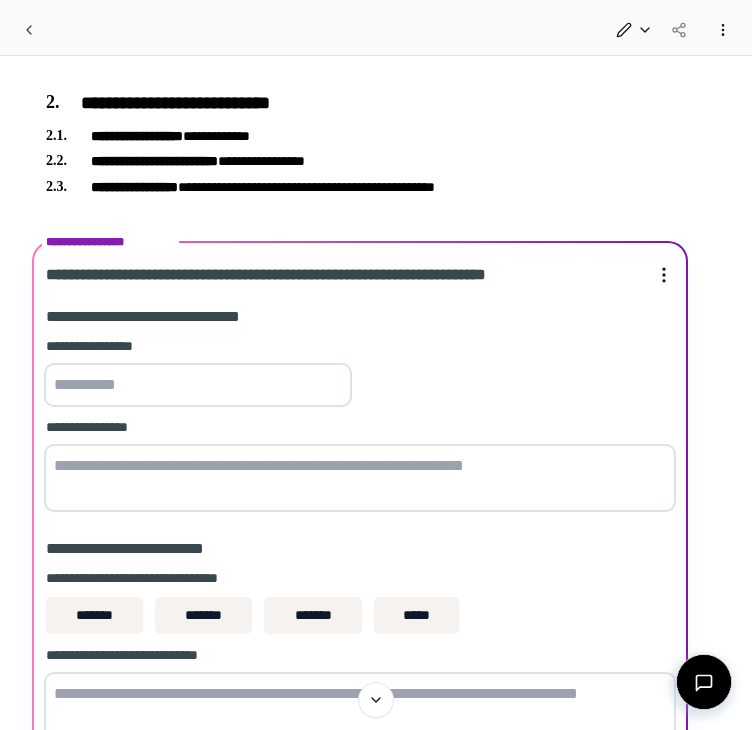 click on "**********" at bounding box center (322, 275) 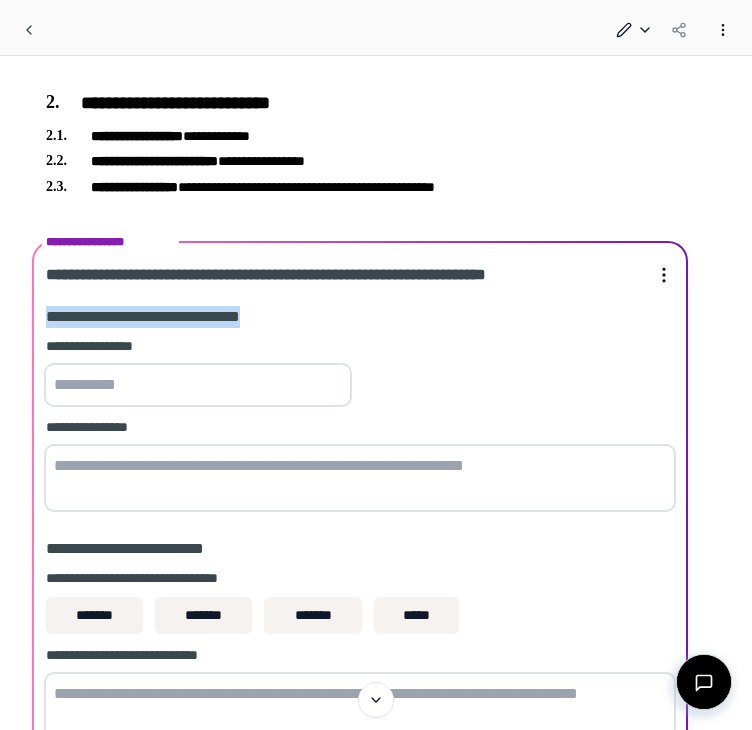 drag, startPoint x: 280, startPoint y: 311, endPoint x: 37, endPoint y: 309, distance: 243.00822 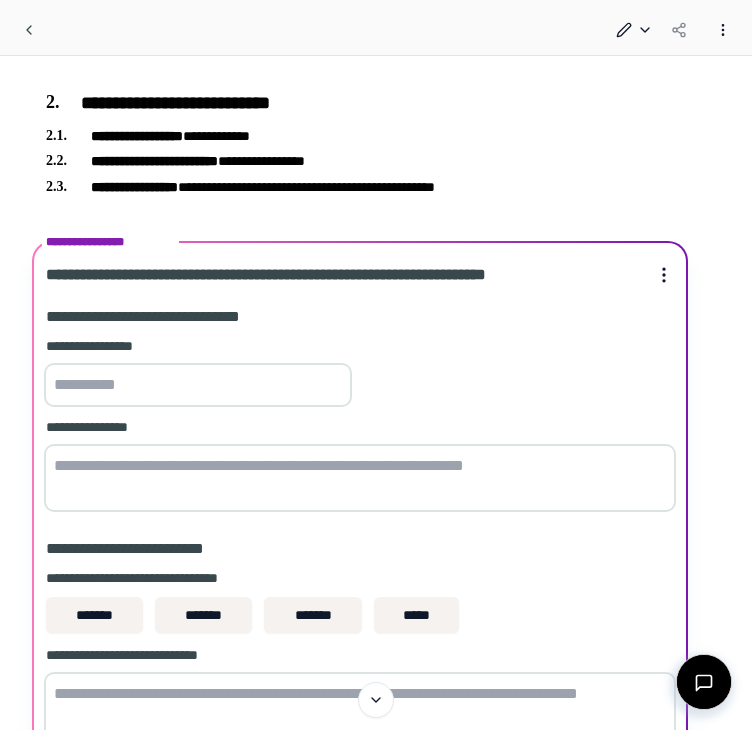 click at bounding box center (198, 385) 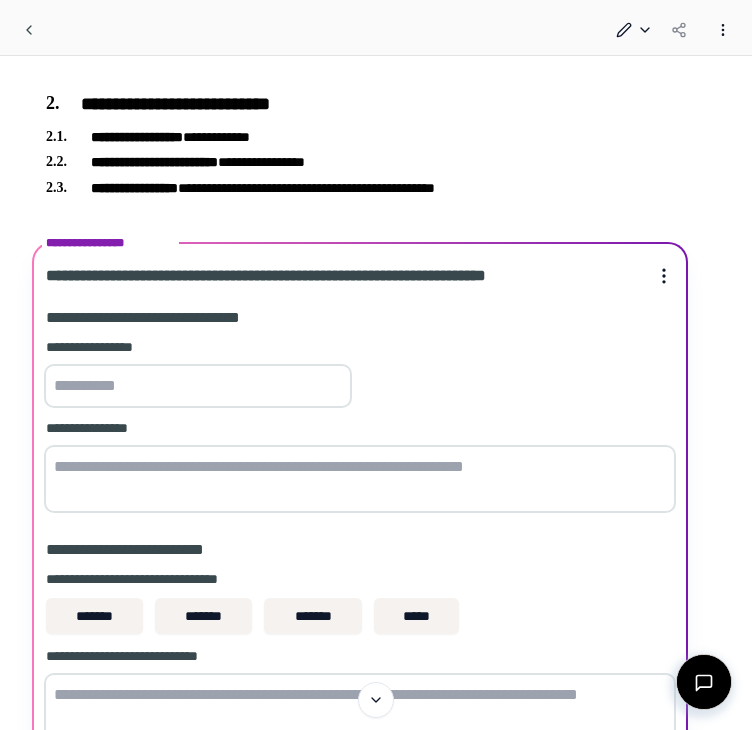 scroll, scrollTop: 400, scrollLeft: 0, axis: vertical 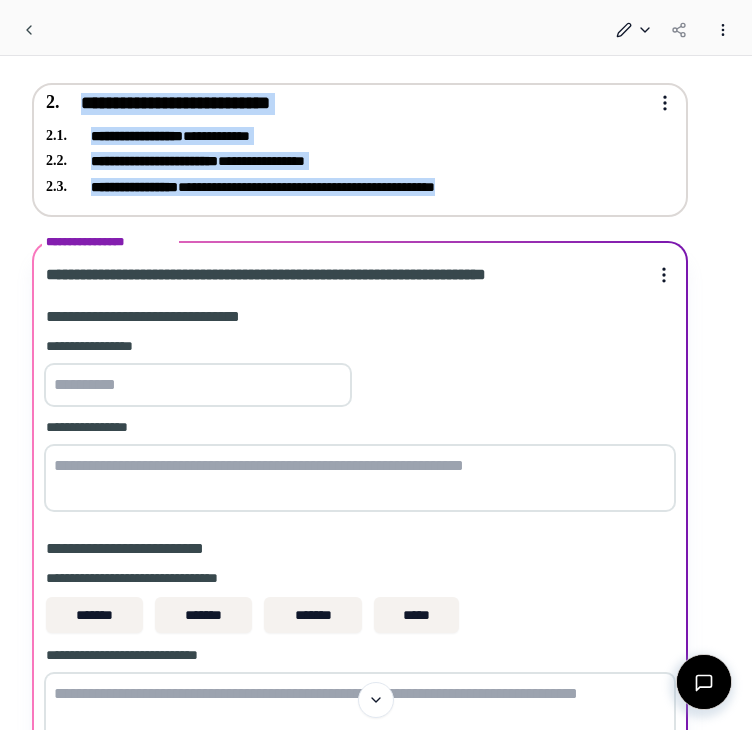 drag, startPoint x: 79, startPoint y: 95, endPoint x: 530, endPoint y: 190, distance: 460.89694 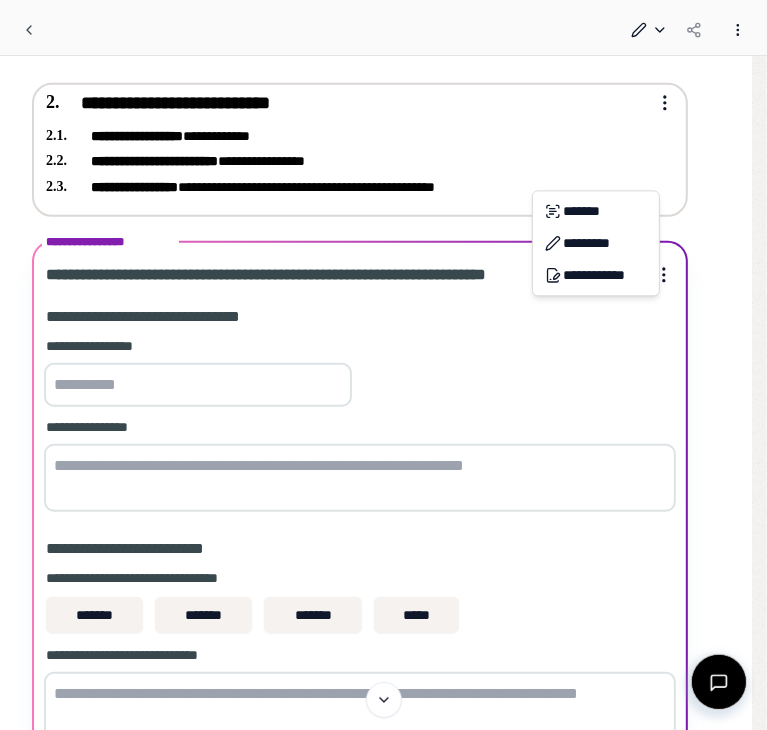 click on "[NAME] [LAST]
[ADDRESS] [CITY], [STATE] [ZIP]
[EMAIL]
[PHONE] Freelancer Services Agreement
[COMPANY]
[ADDRESS]
[PHONE]
[EMAIL]
[WEBSITE]
[ADDRESS] [CITY], [STATE] [ZIP]
[EMAIL]
[PHONE]" at bounding box center (383, 384) 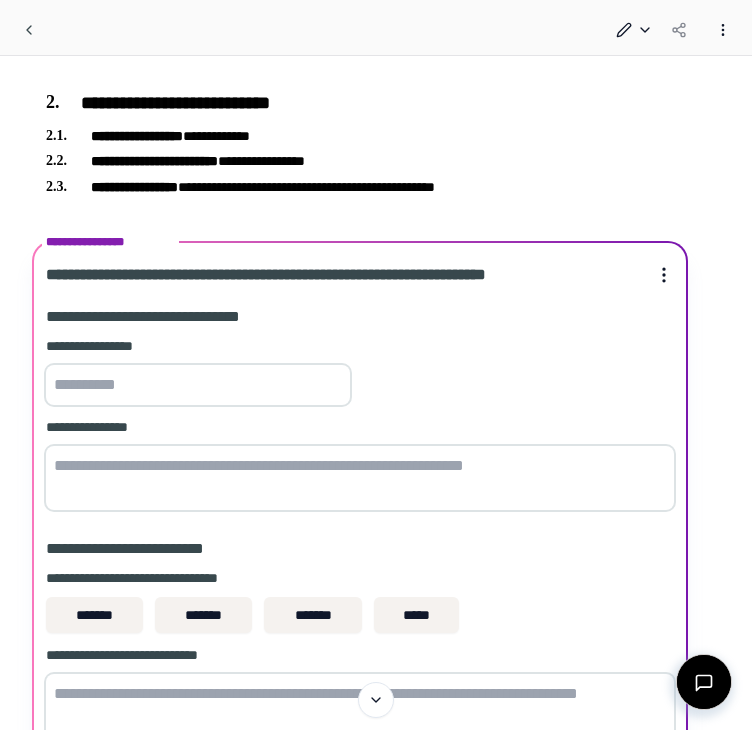 click at bounding box center (198, 385) 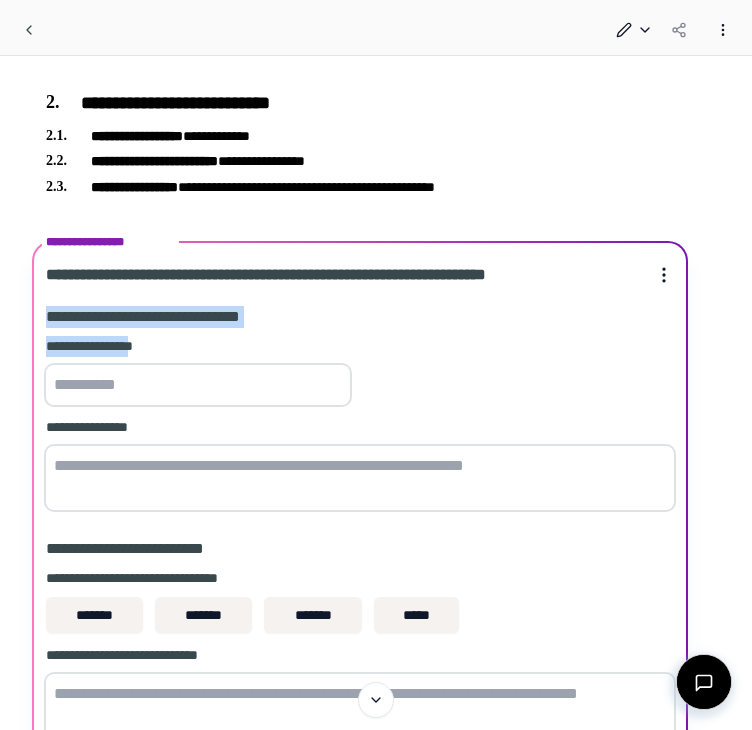drag, startPoint x: 141, startPoint y: 345, endPoint x: 31, endPoint y: 308, distance: 116.05602 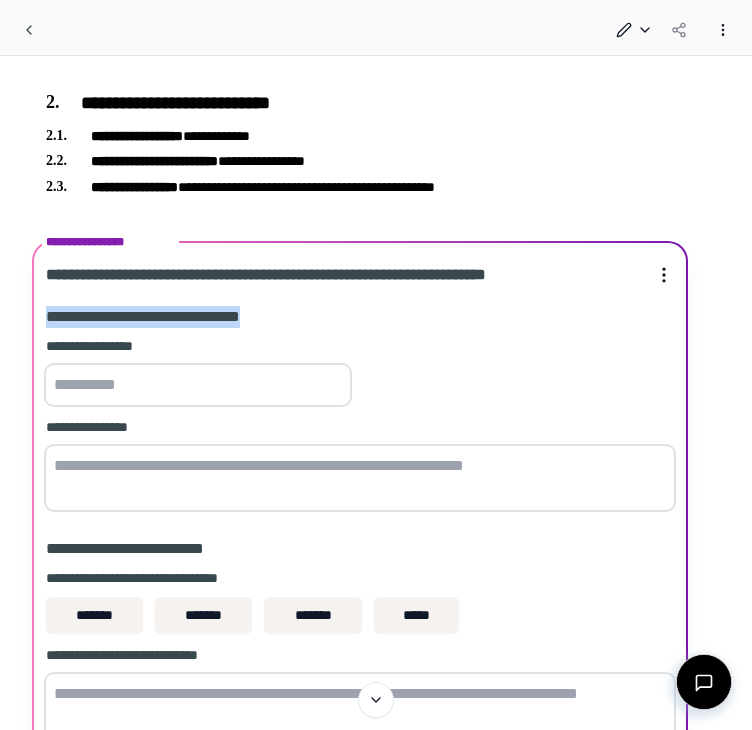 click on "[NAME] [LAST]
[ADDRESS] [CITY], [STATE] [ZIP]
[EMAIL]
[PHONE]
[NAME] [LAST]
[ADDRESS] [CITY], [STATE] [ZIP]
[EMAIL]
[PHONE]
[NAME] [LAST]
[ADDRESS] [CITY], [STATE] [ZIP]
[EMAIL]
[PHONE]
[NAME] [LAST]
[ADDRESS] [CITY], [STATE] [ZIP]
[EMAIL]
[PHONE]" at bounding box center (360, 642) 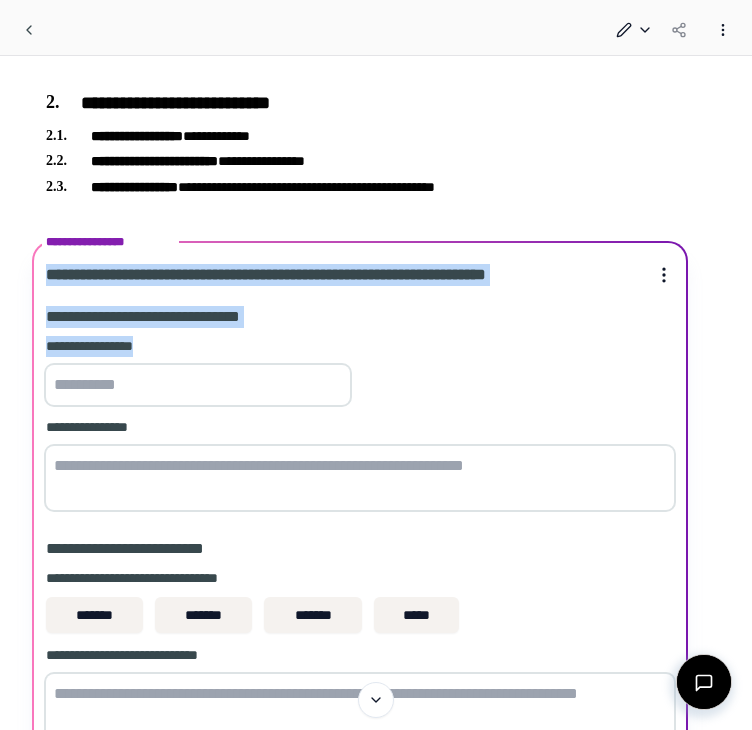 drag, startPoint x: 49, startPoint y: 269, endPoint x: 173, endPoint y: 360, distance: 153.80832 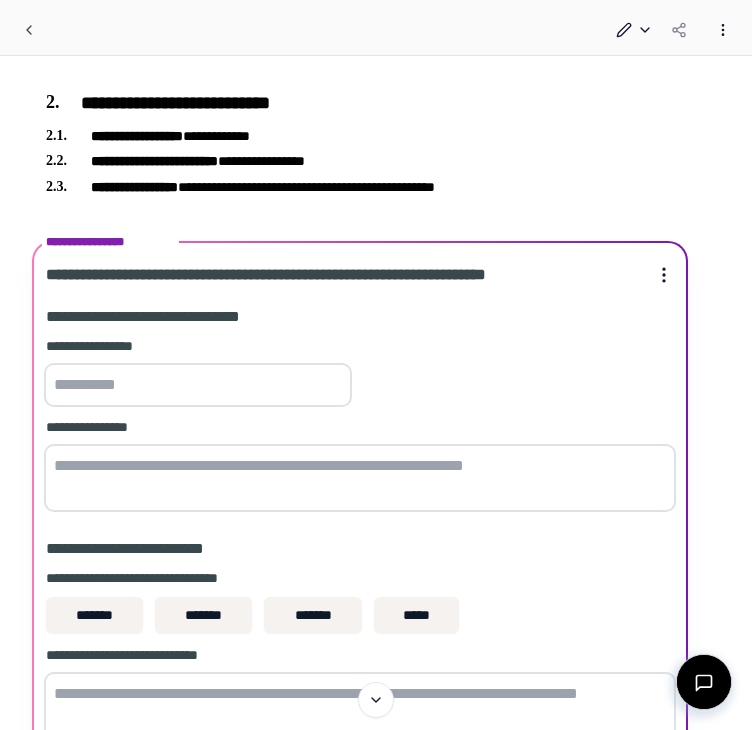 click at bounding box center [198, 385] 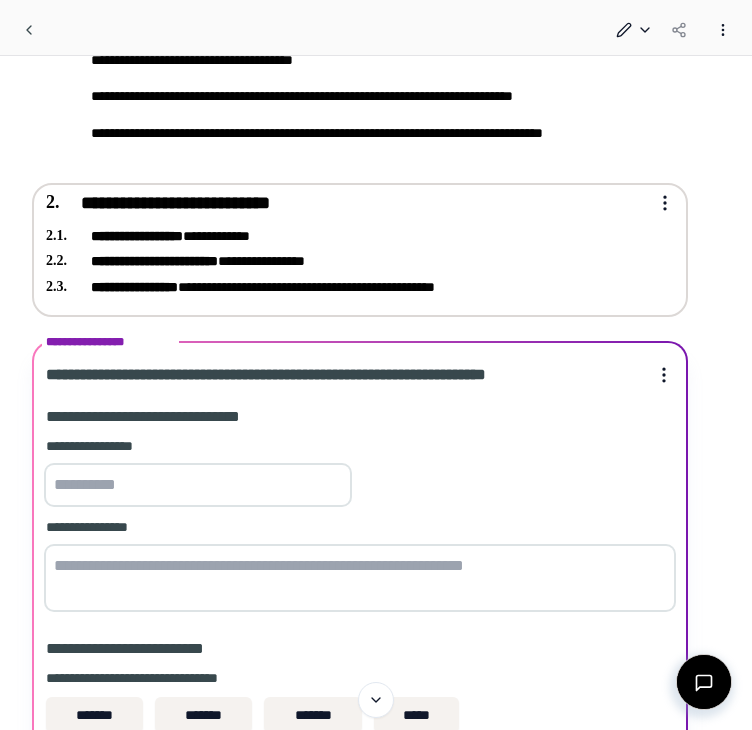 scroll, scrollTop: 300, scrollLeft: 0, axis: vertical 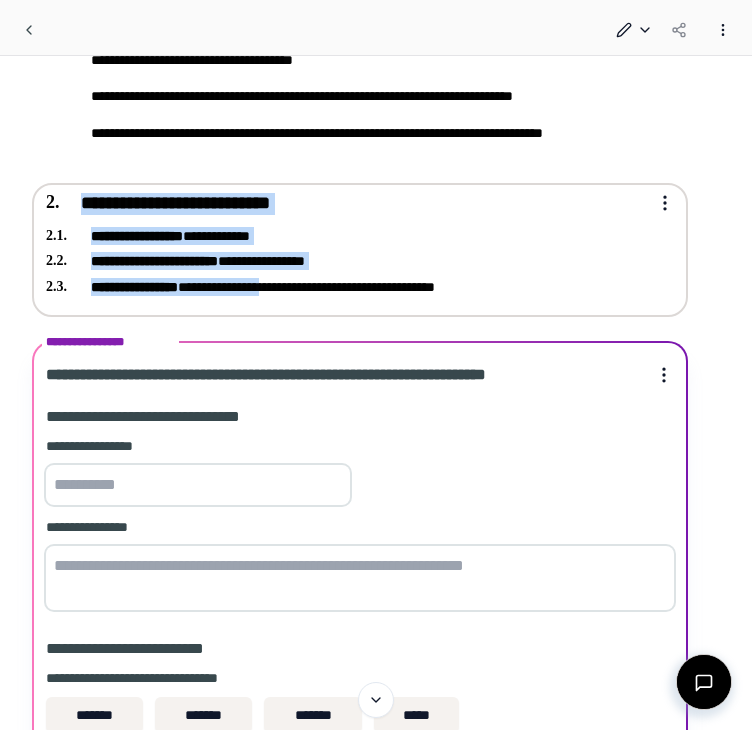 drag, startPoint x: 120, startPoint y: 205, endPoint x: 300, endPoint y: 285, distance: 196.97716 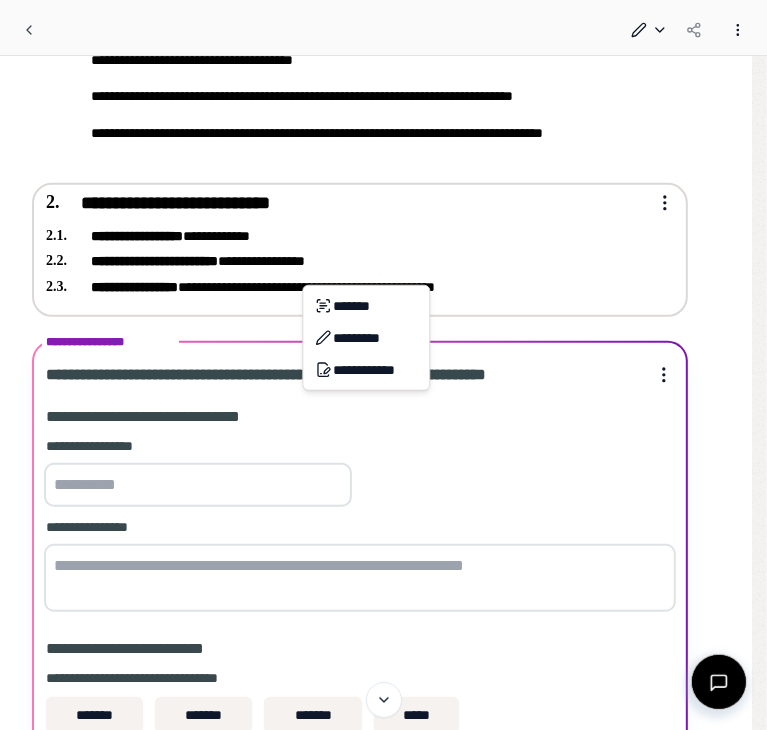 click on "[NAME] [LAST]
[ADDRESS] [CITY], [STATE] [ZIP]
[EMAIL]
[PHONE] Freelancer Services Agreement
[COMPANY]
[ADDRESS]
[PHONE]
[EMAIL]
[WEBSITE]
[ADDRESS] [CITY], [STATE] [ZIP]
[EMAIL]
[PHONE]" at bounding box center (383, 484) 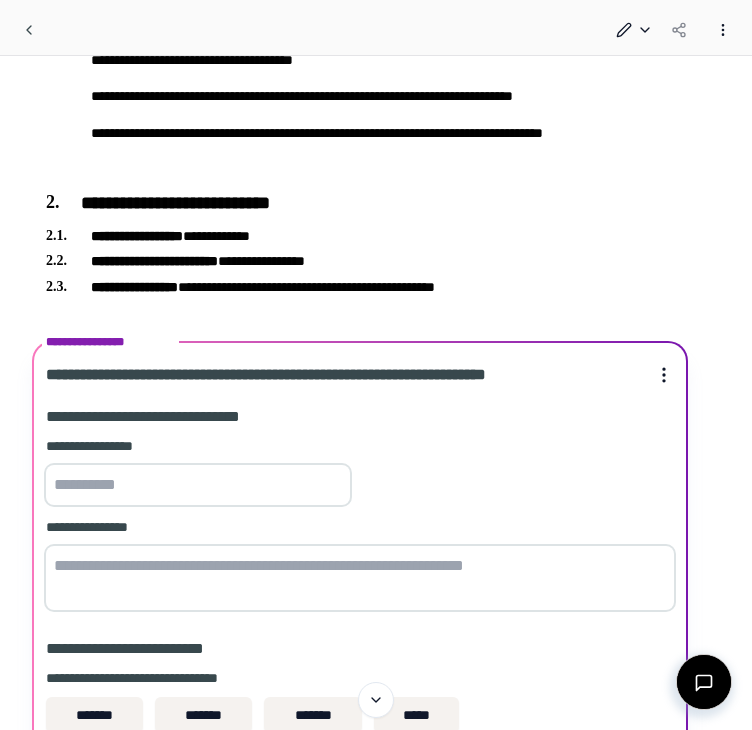 click at bounding box center [198, 485] 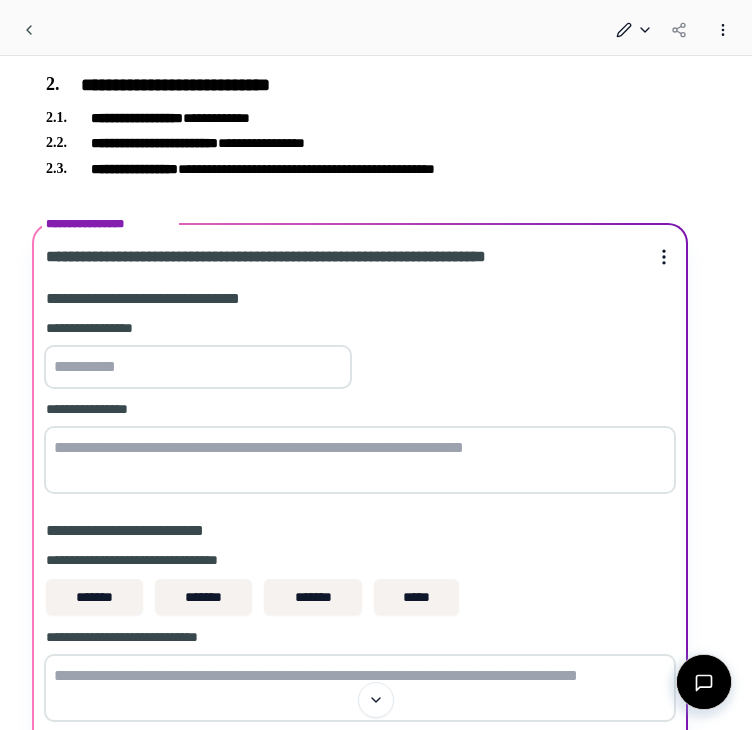 scroll, scrollTop: 500, scrollLeft: 0, axis: vertical 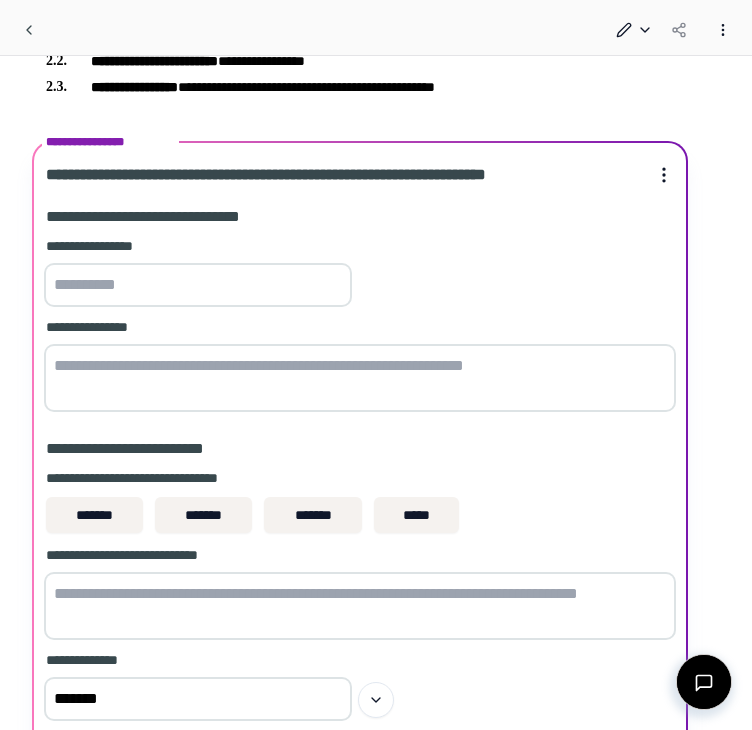 click at bounding box center [360, 378] 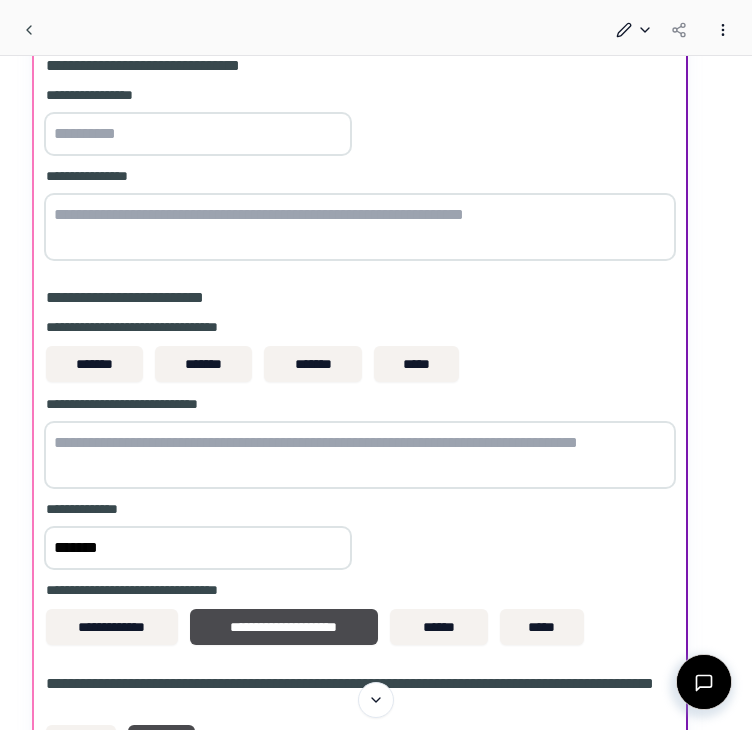 scroll, scrollTop: 700, scrollLeft: 0, axis: vertical 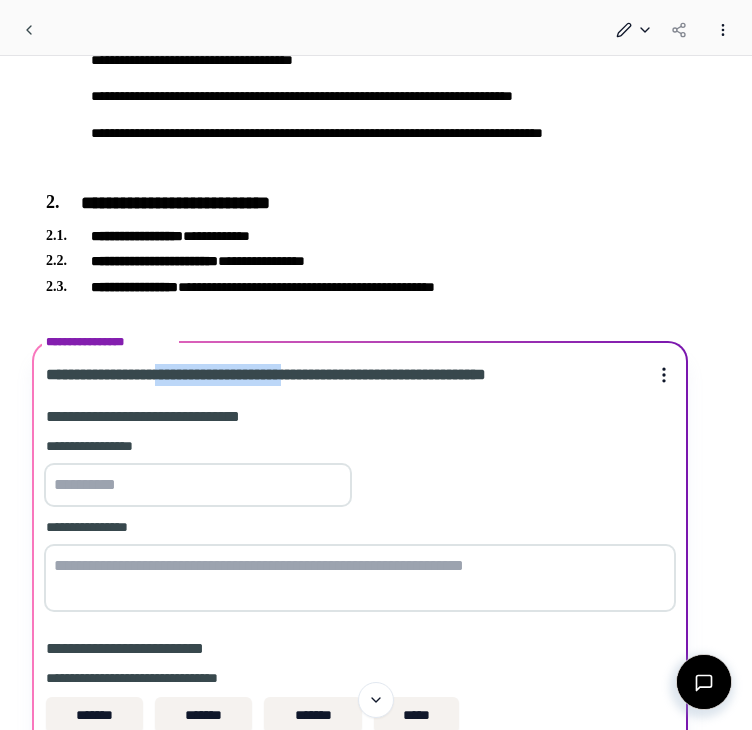drag, startPoint x: 180, startPoint y: 367, endPoint x: 346, endPoint y: 351, distance: 166.7693 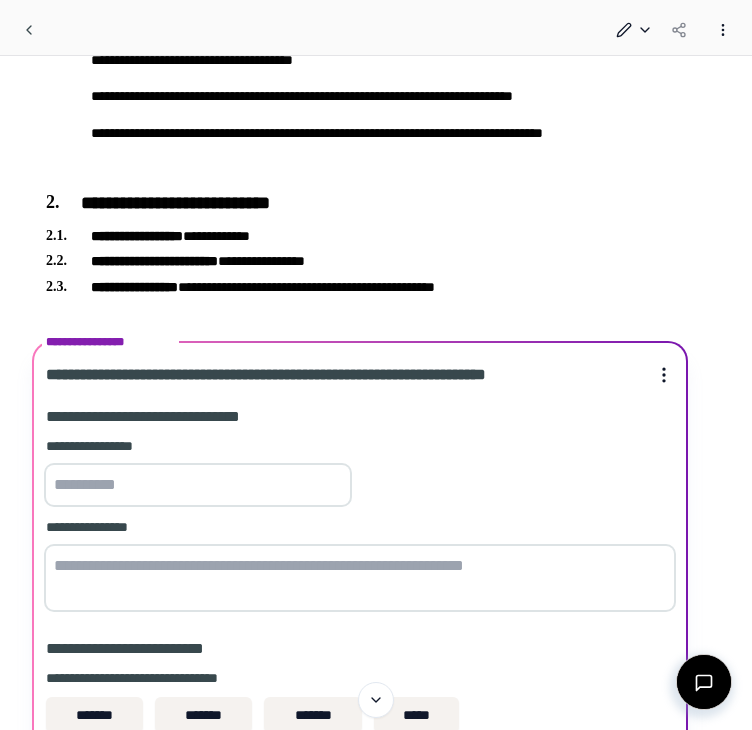 click on "**********" at bounding box center [360, 417] 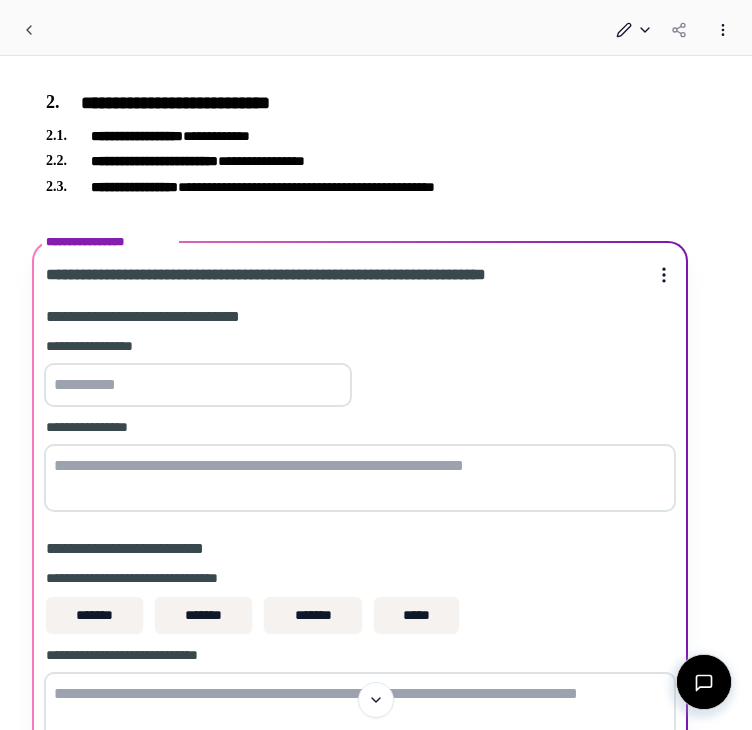 click at bounding box center [360, 478] 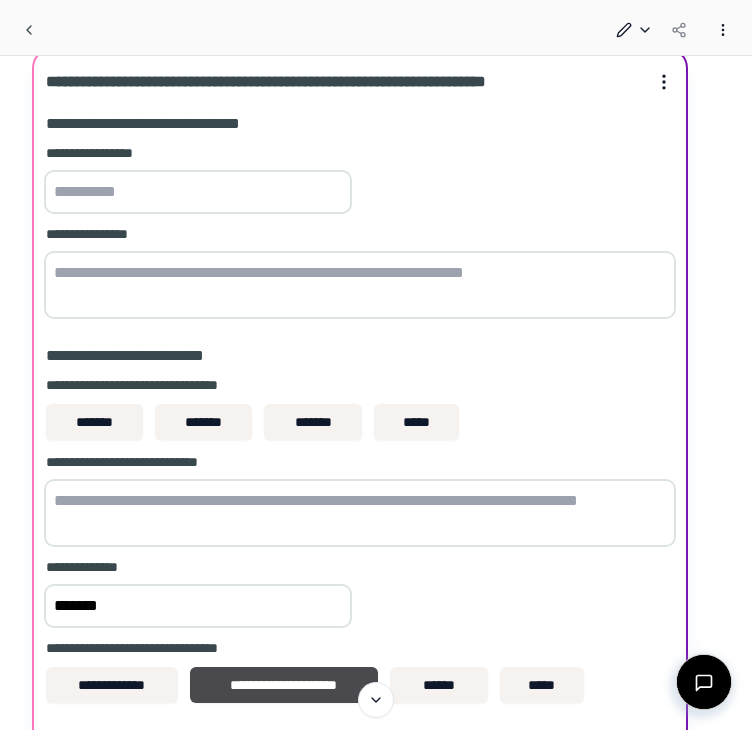 scroll, scrollTop: 600, scrollLeft: 0, axis: vertical 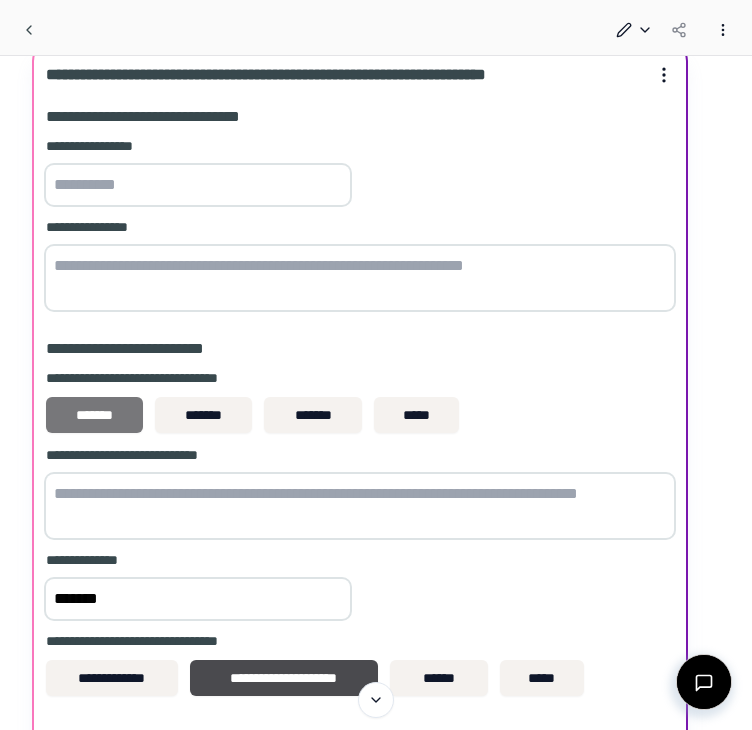 click on "*******" at bounding box center (94, 415) 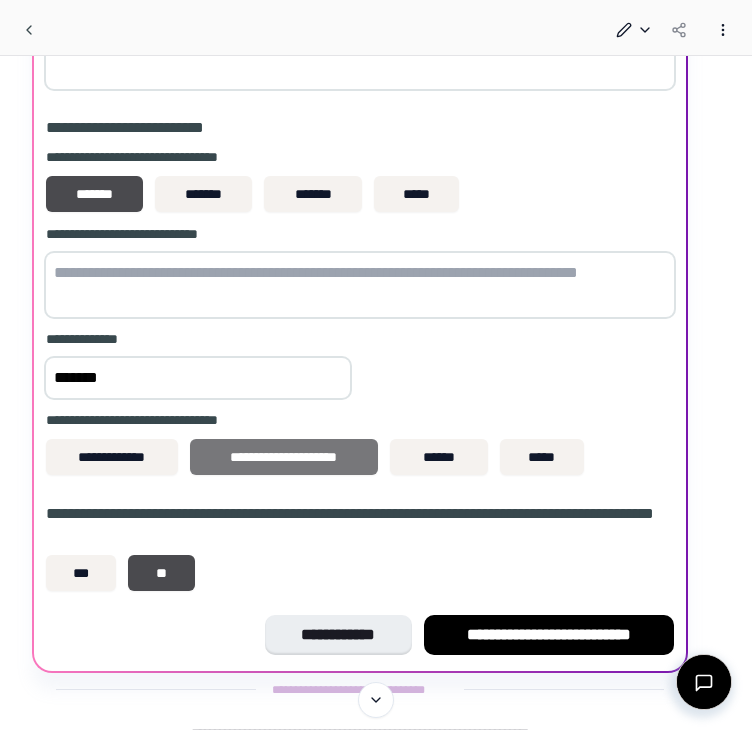 scroll, scrollTop: 839, scrollLeft: 0, axis: vertical 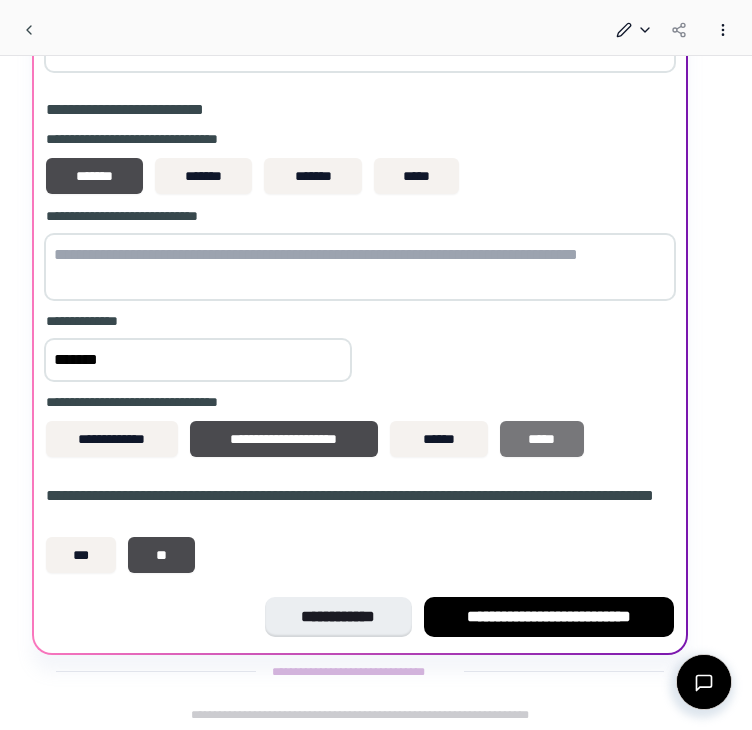 click on "*****" at bounding box center (542, 439) 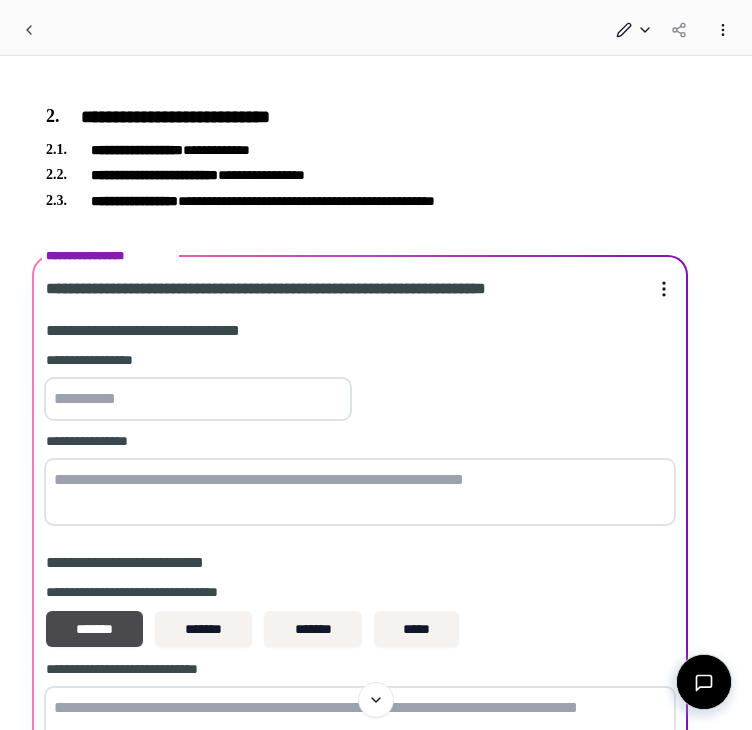 scroll, scrollTop: 339, scrollLeft: 0, axis: vertical 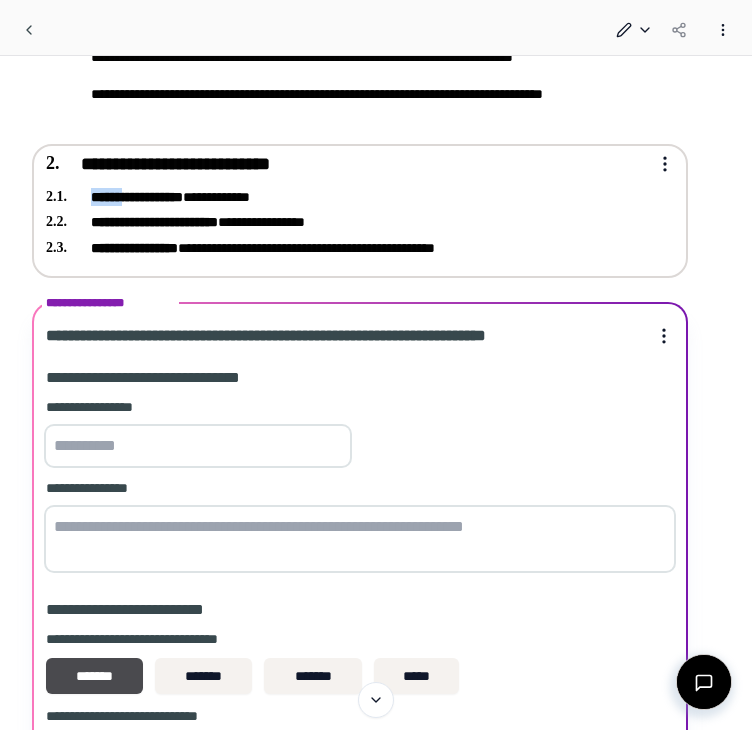 drag, startPoint x: 340, startPoint y: 158, endPoint x: 166, endPoint y: 163, distance: 174.07182 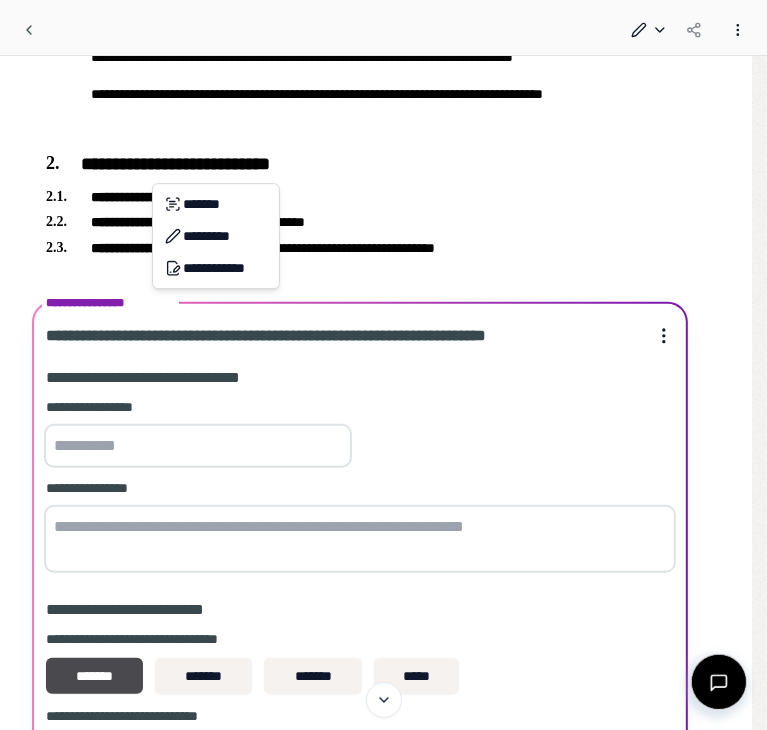 click on "[NAME] [LAST]
[ADDRESS] [CITY], [STATE] [ZIP]
[EMAIL]
[PHONE] Freelancer Services Agreement
[COMPANY]
[ADDRESS]
[PHONE]
[EMAIL]
[WEBSITE]
[ADDRESS] [CITY], [STATE] [ZIP]
[EMAIL]
[PHONE]" at bounding box center [383, 445] 